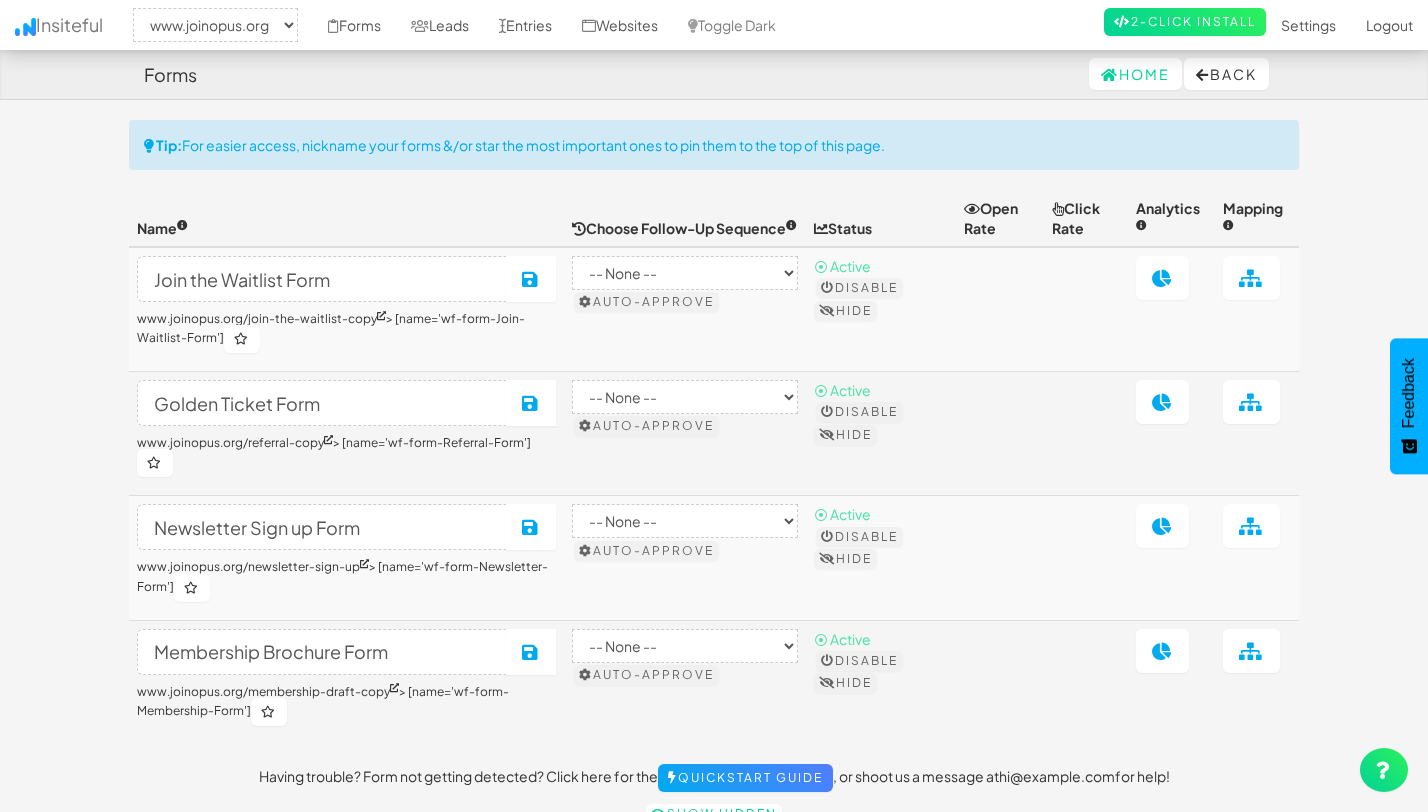 select on "2352" 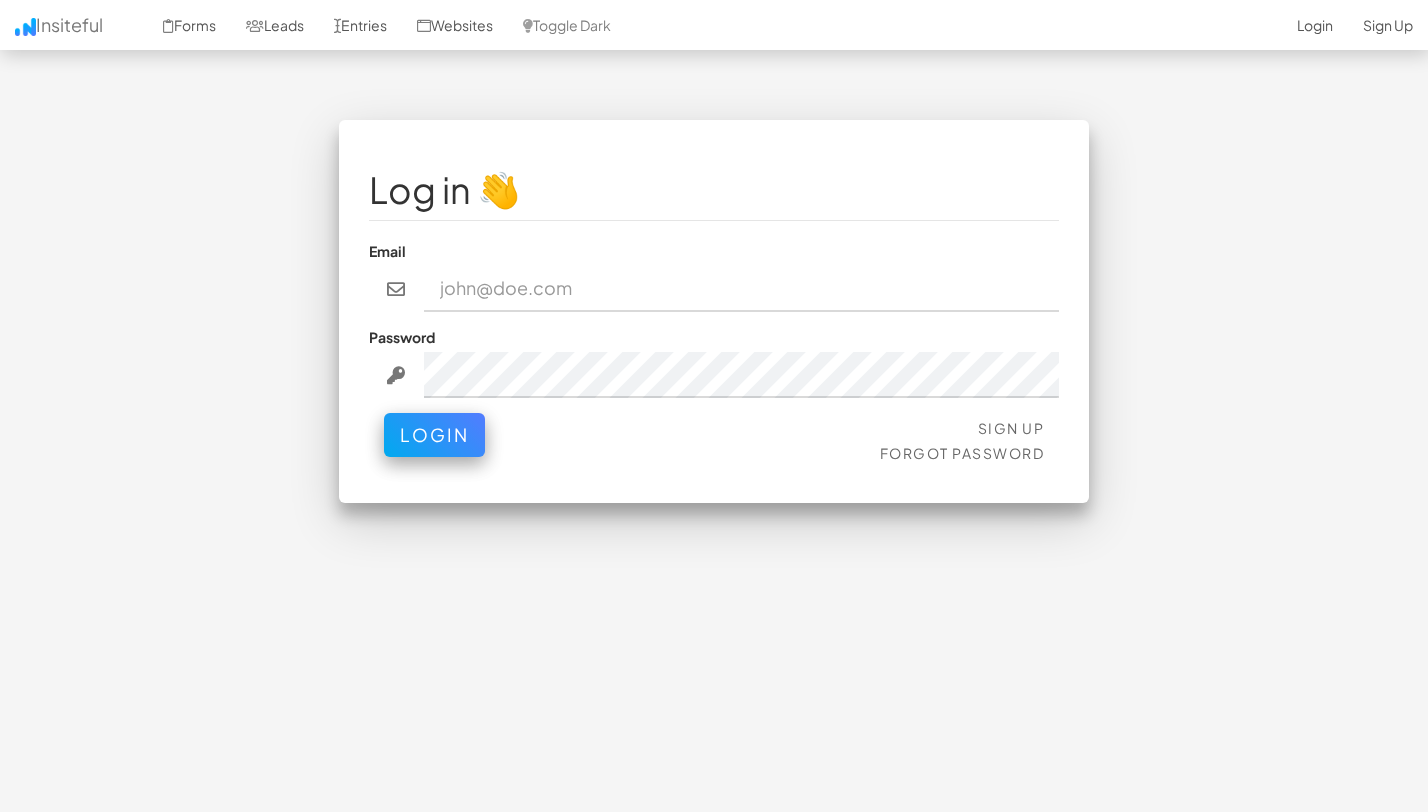 scroll, scrollTop: 0, scrollLeft: 0, axis: both 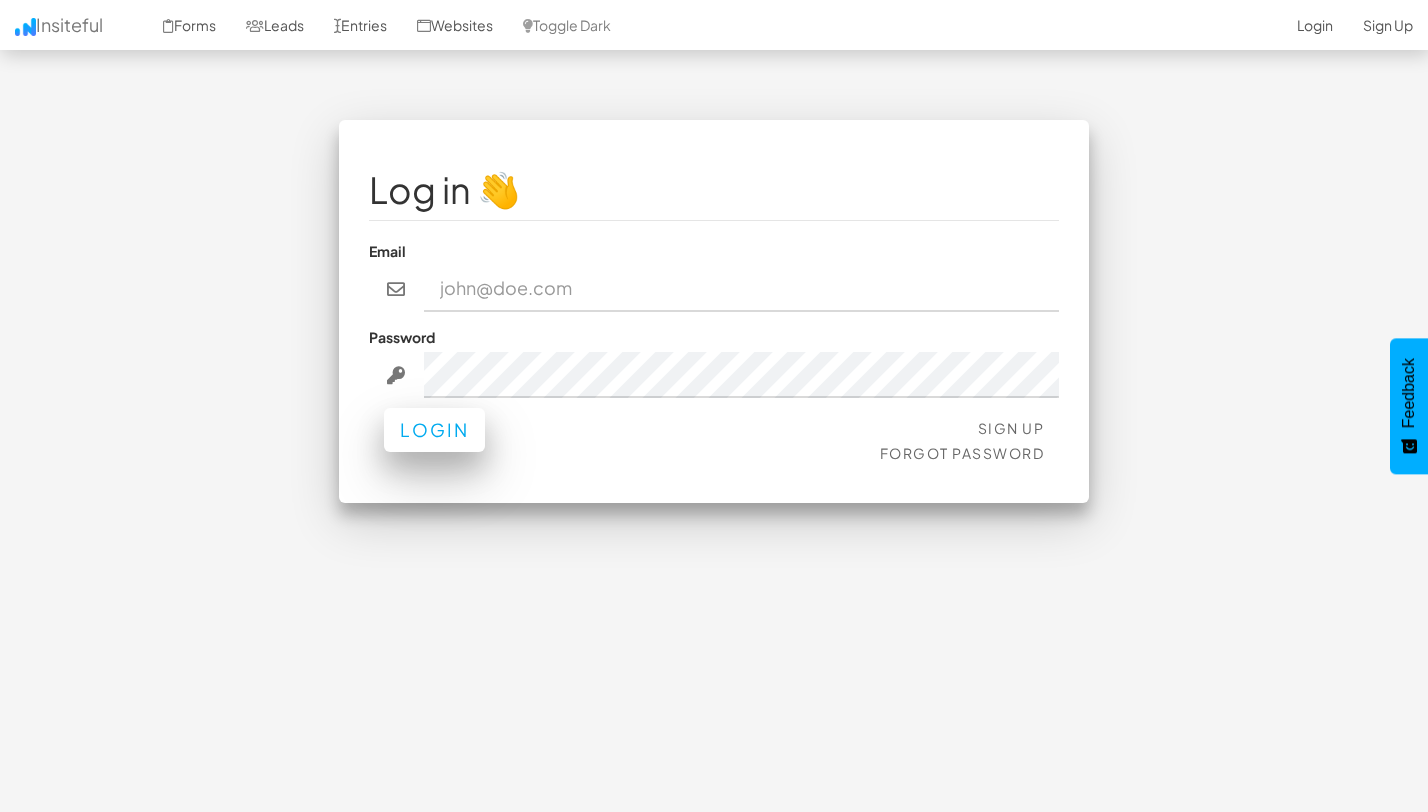 type on "team@joinopus.org" 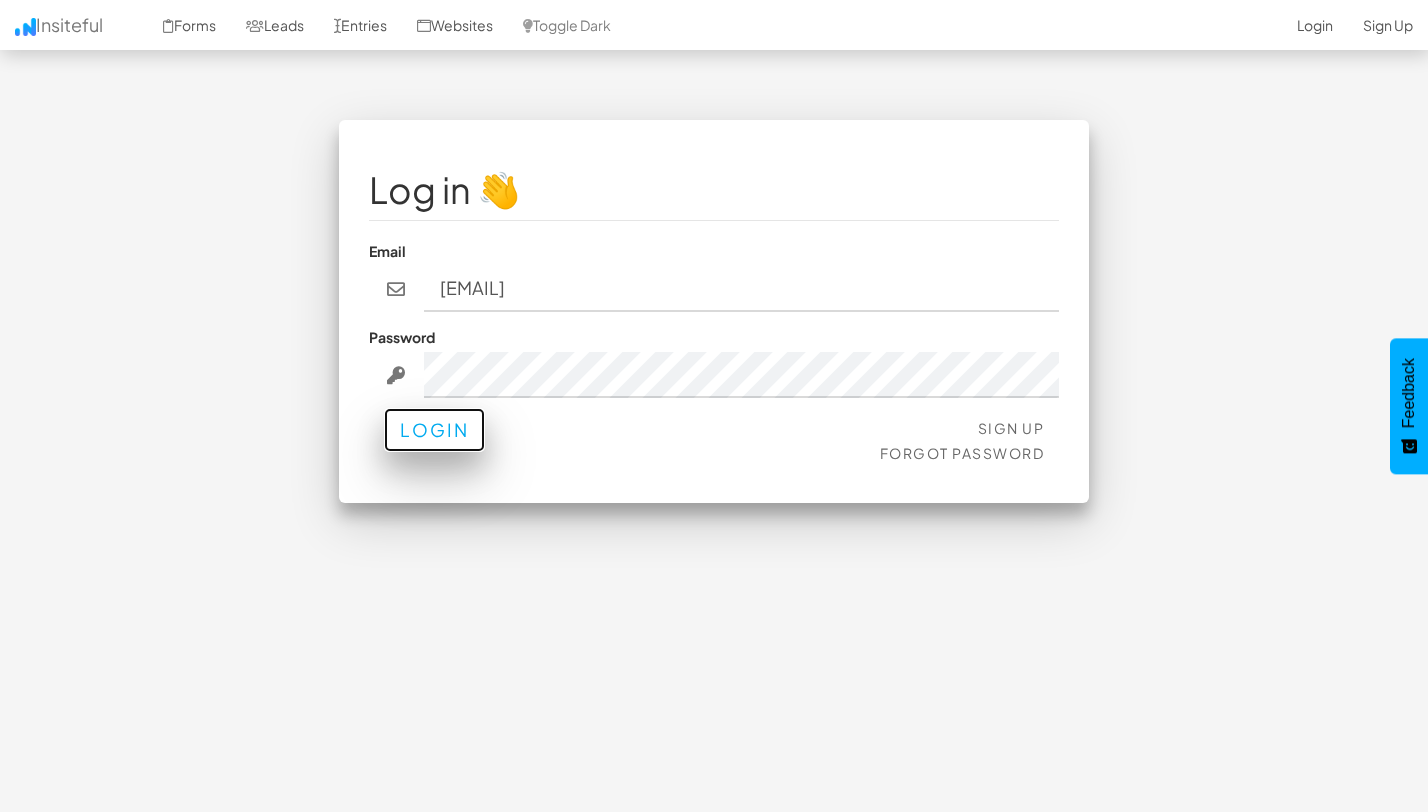 click on "Login" at bounding box center (434, 430) 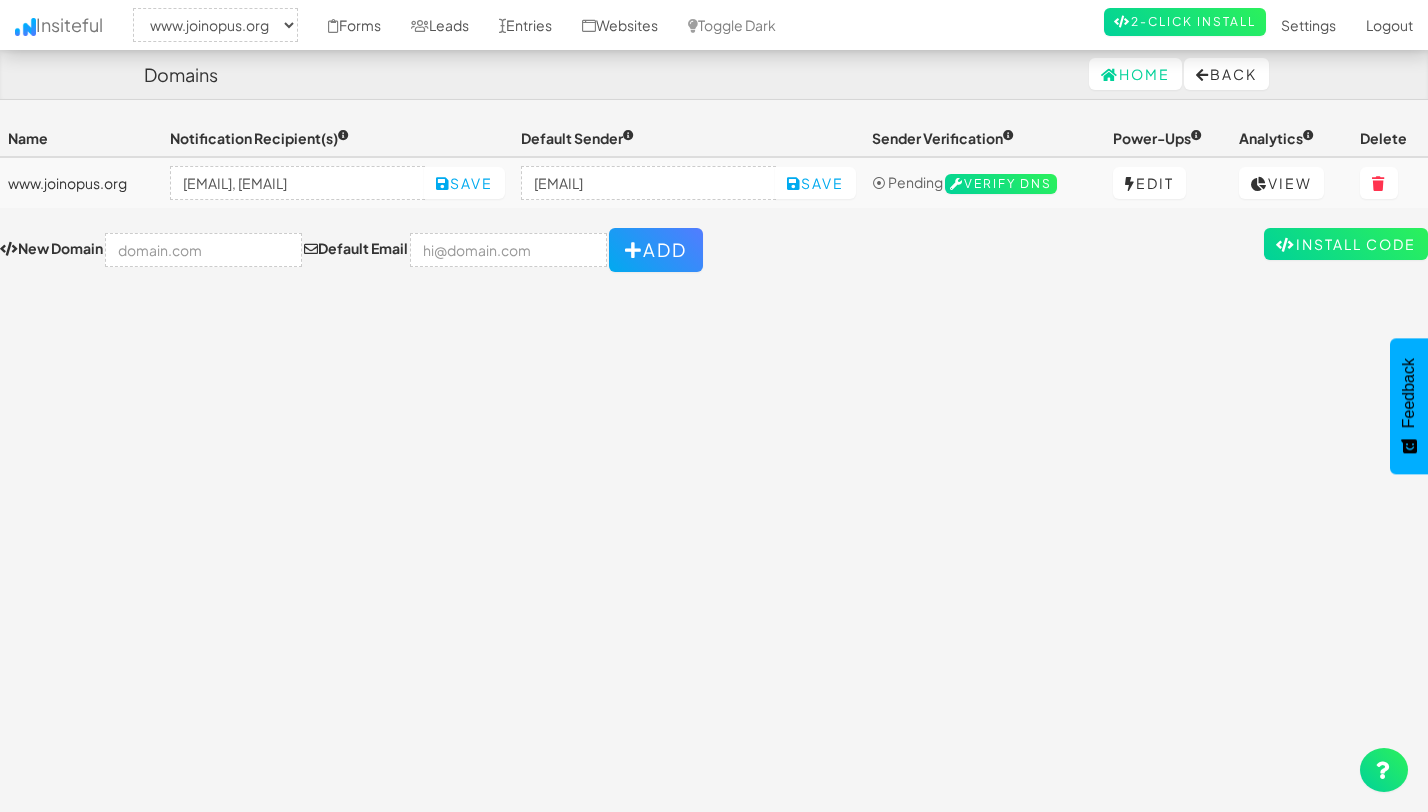 select on "2352" 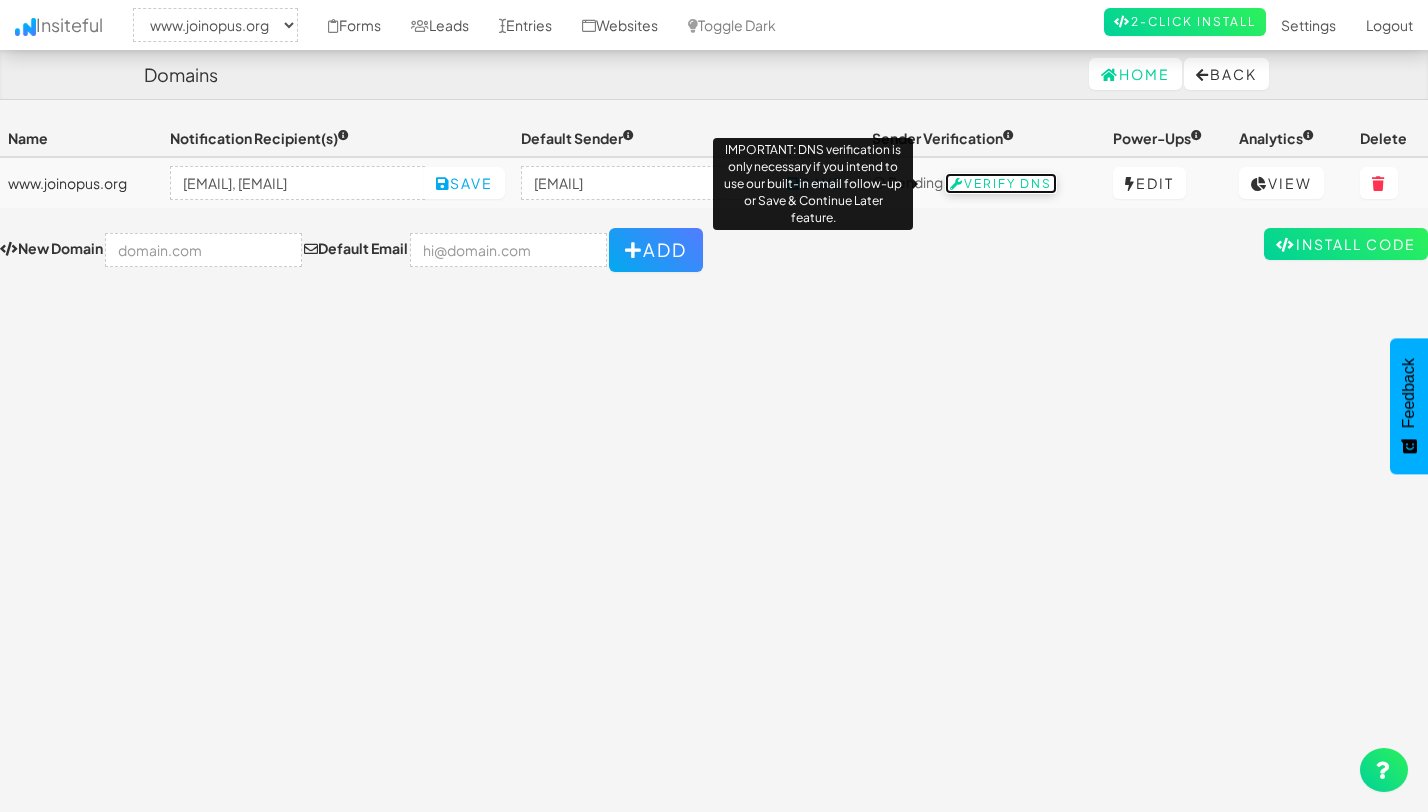 click on "Verify DNS" at bounding box center (1001, 184) 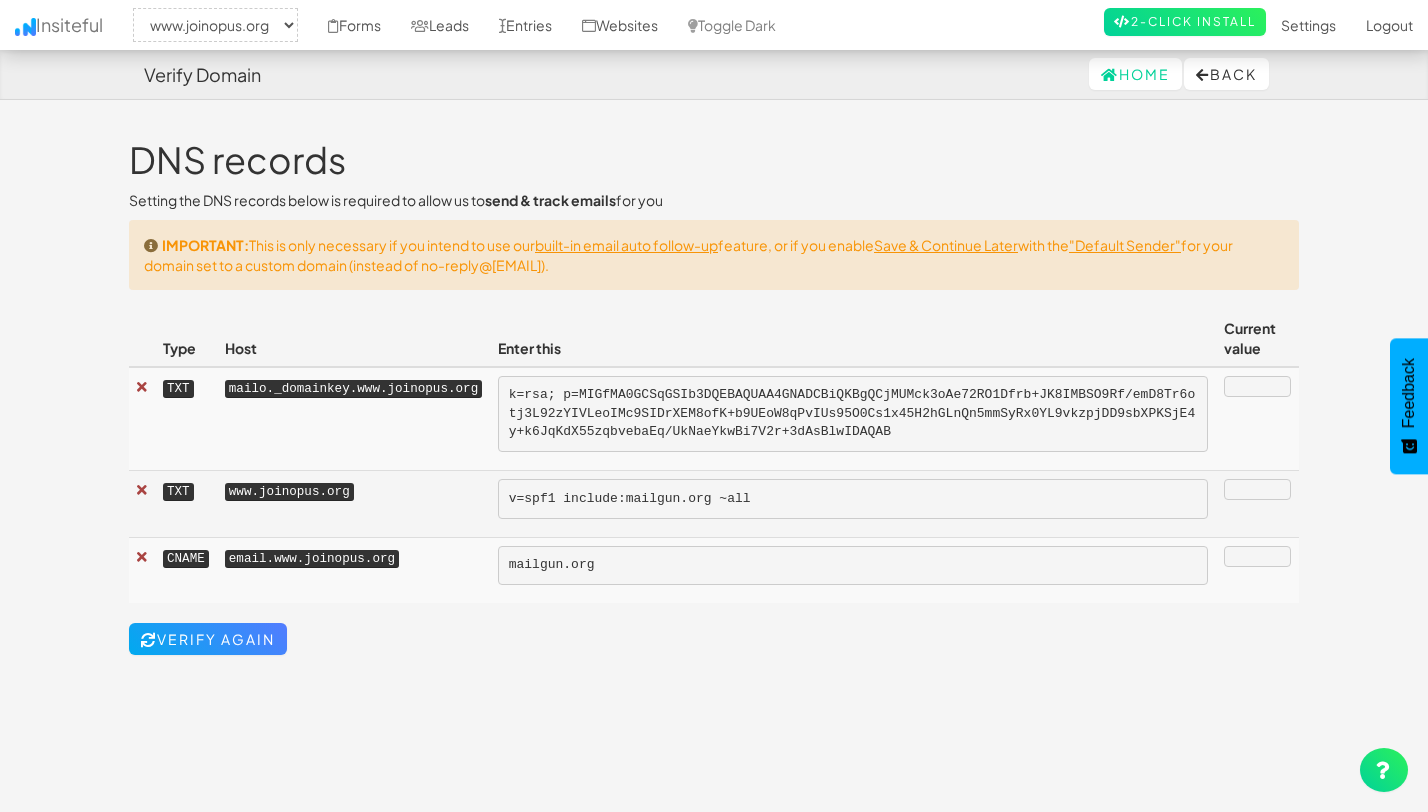 select on "2352" 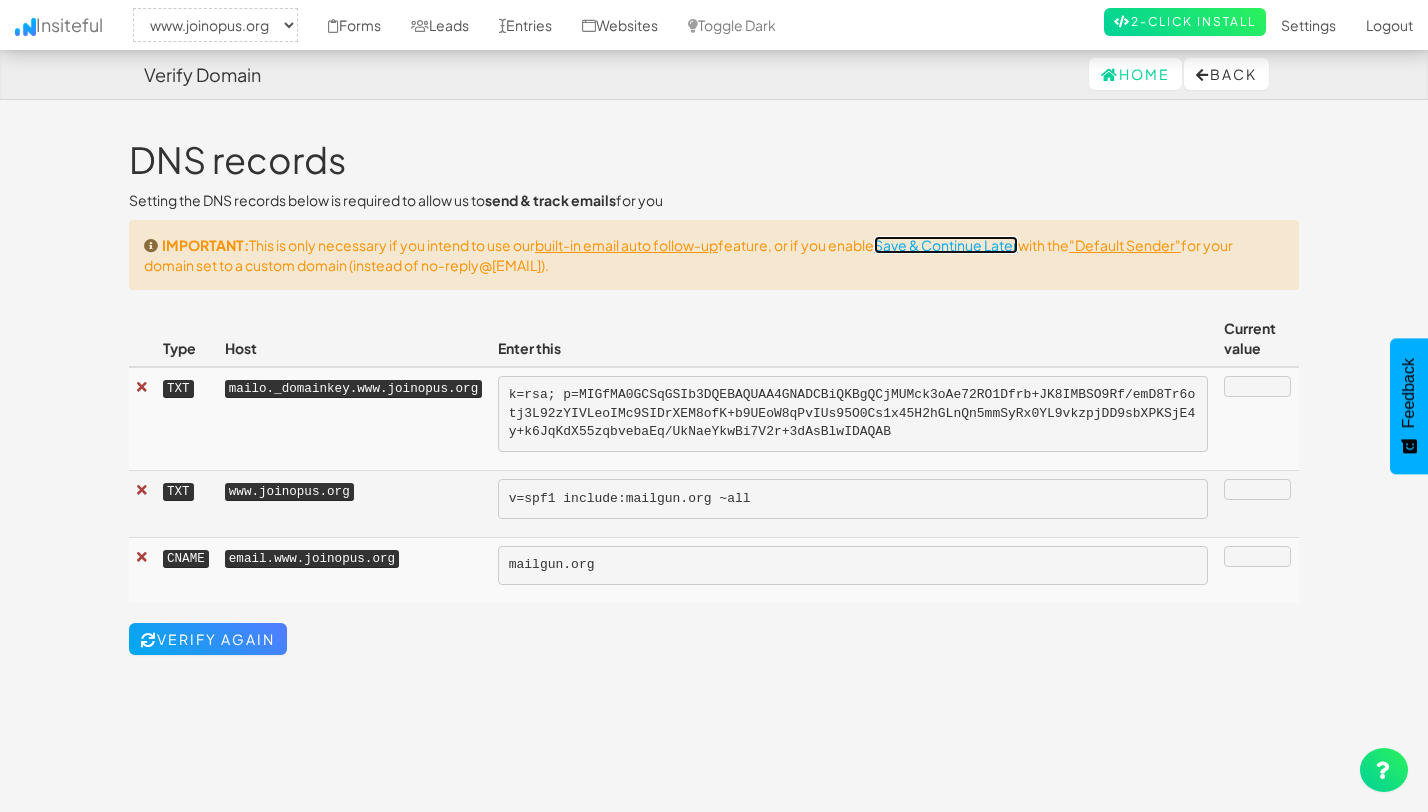 click on "Save & Continue Later" at bounding box center (946, 245) 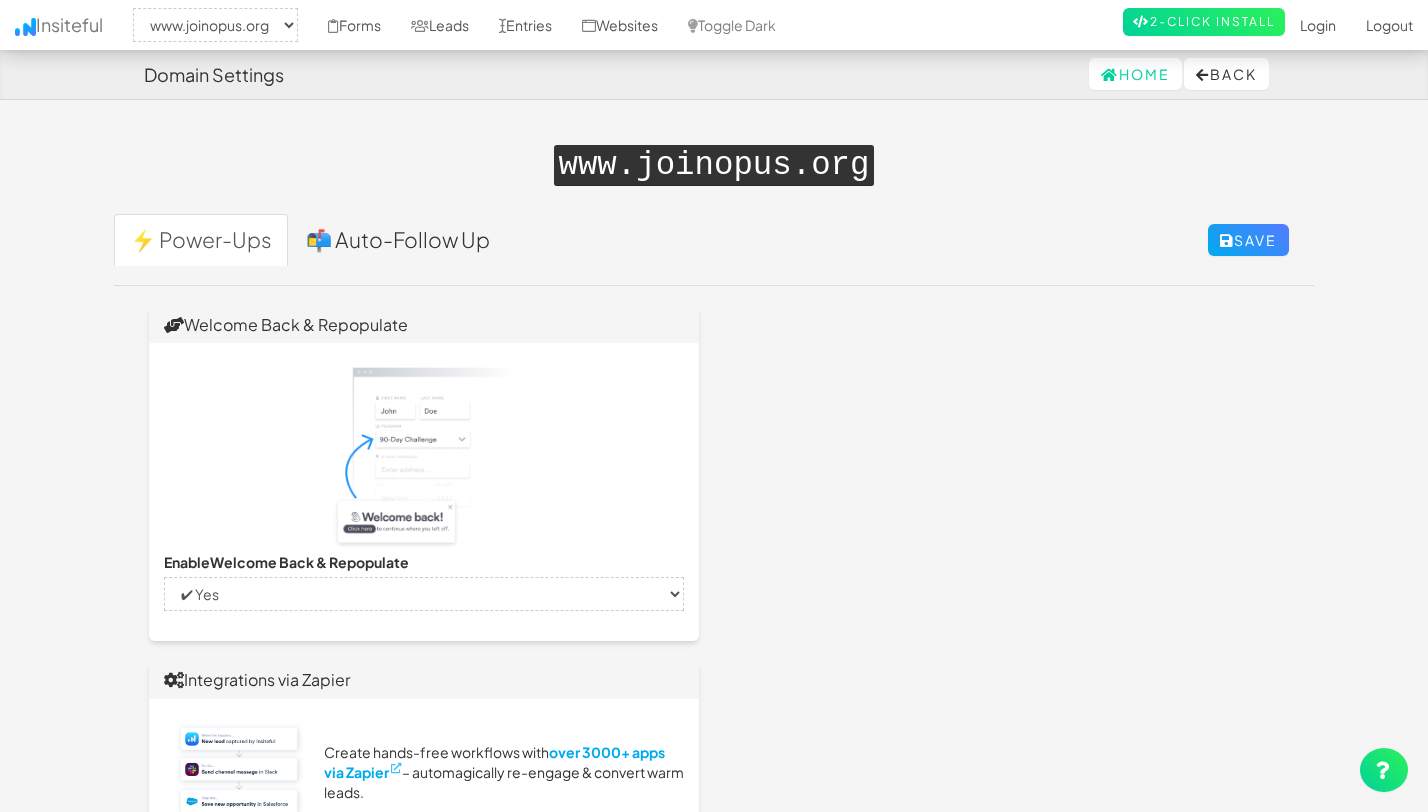 select on "2352" 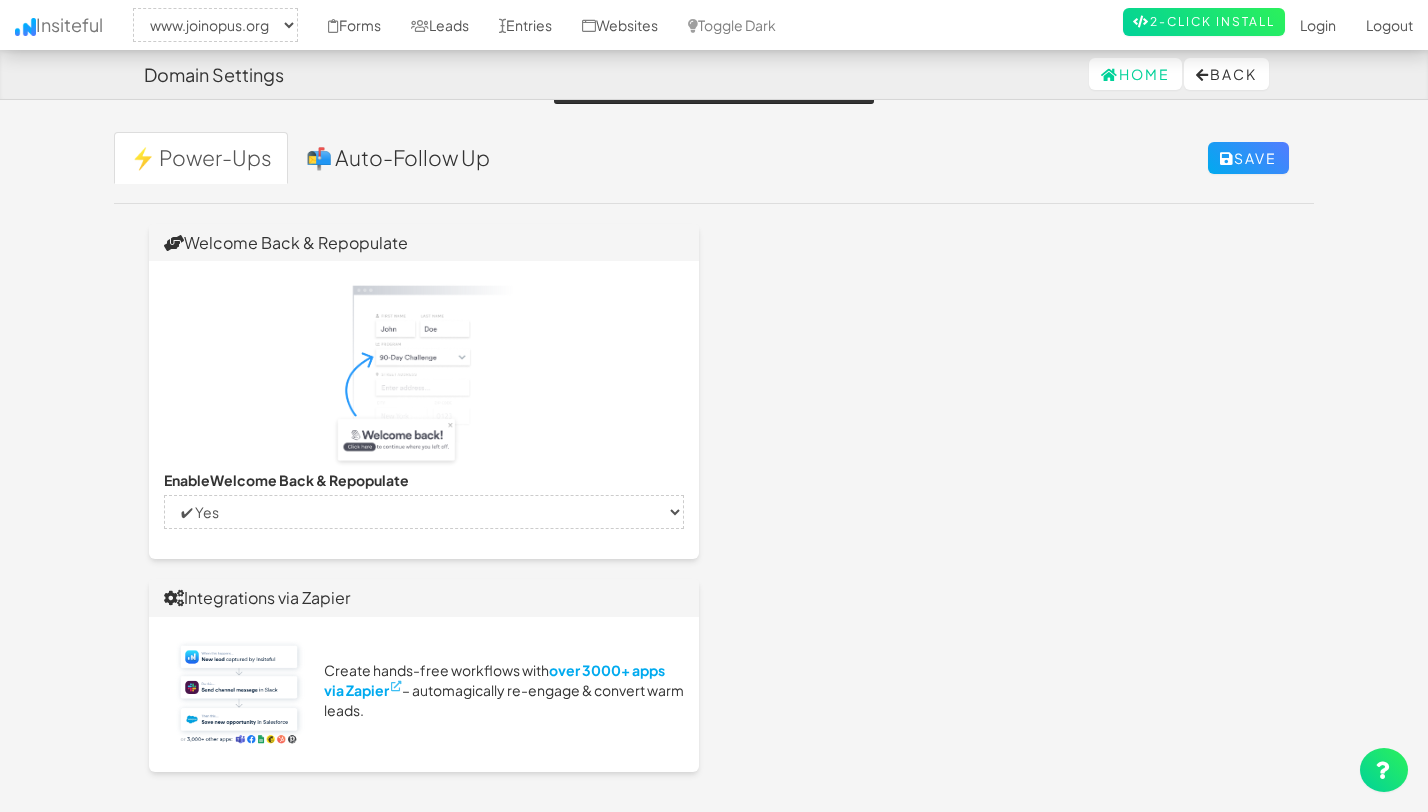 select on "true" 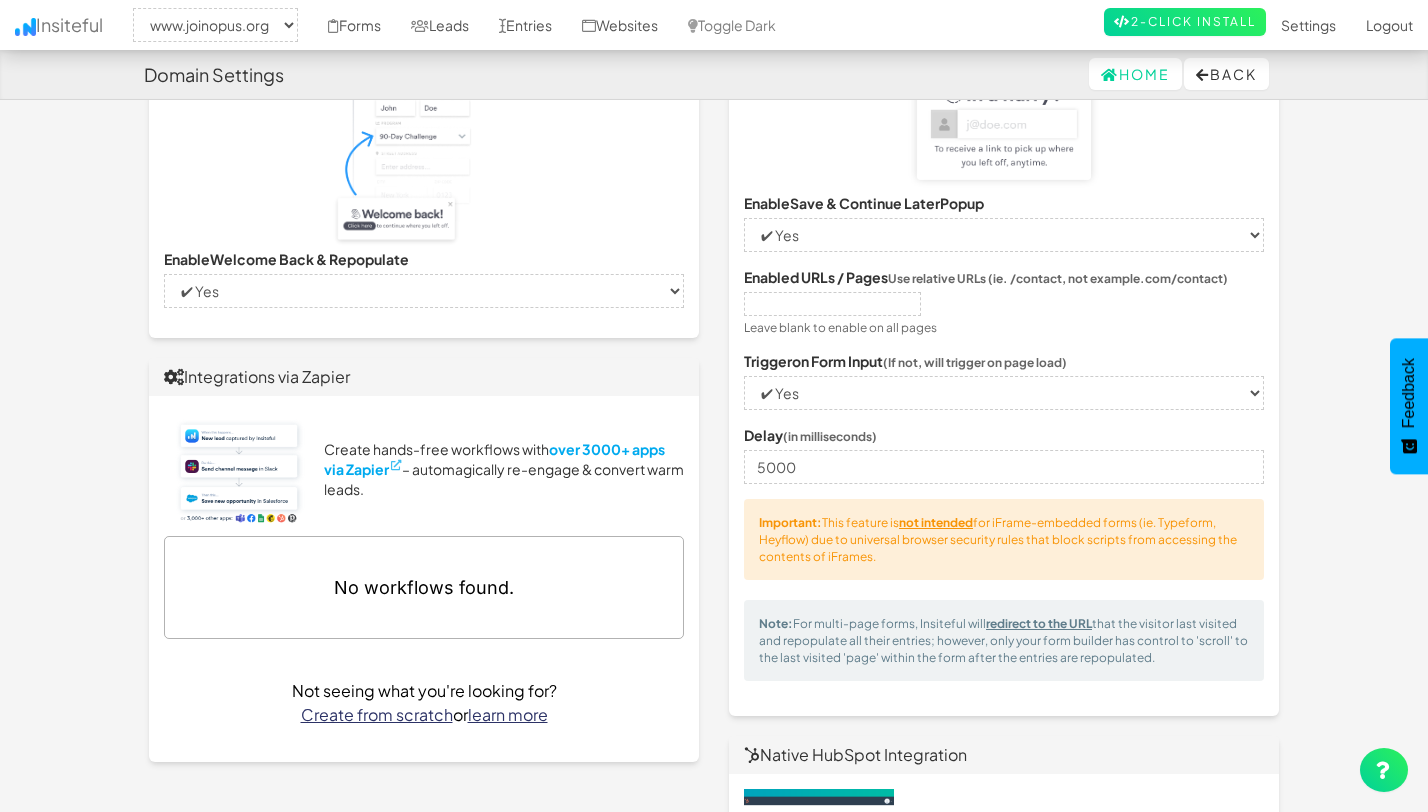 scroll, scrollTop: 0, scrollLeft: 0, axis: both 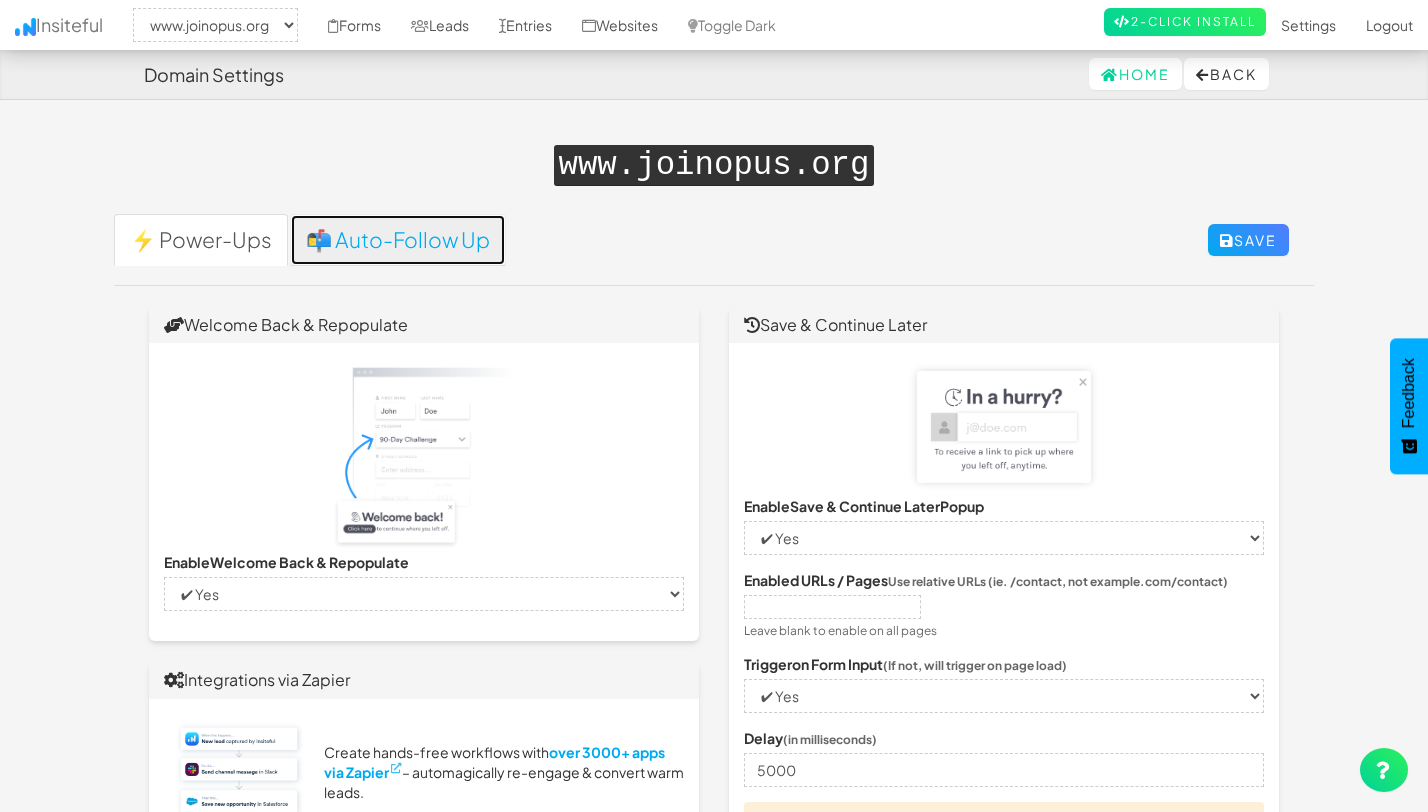 click on "📬 Auto-Follow Up" at bounding box center [398, 240] 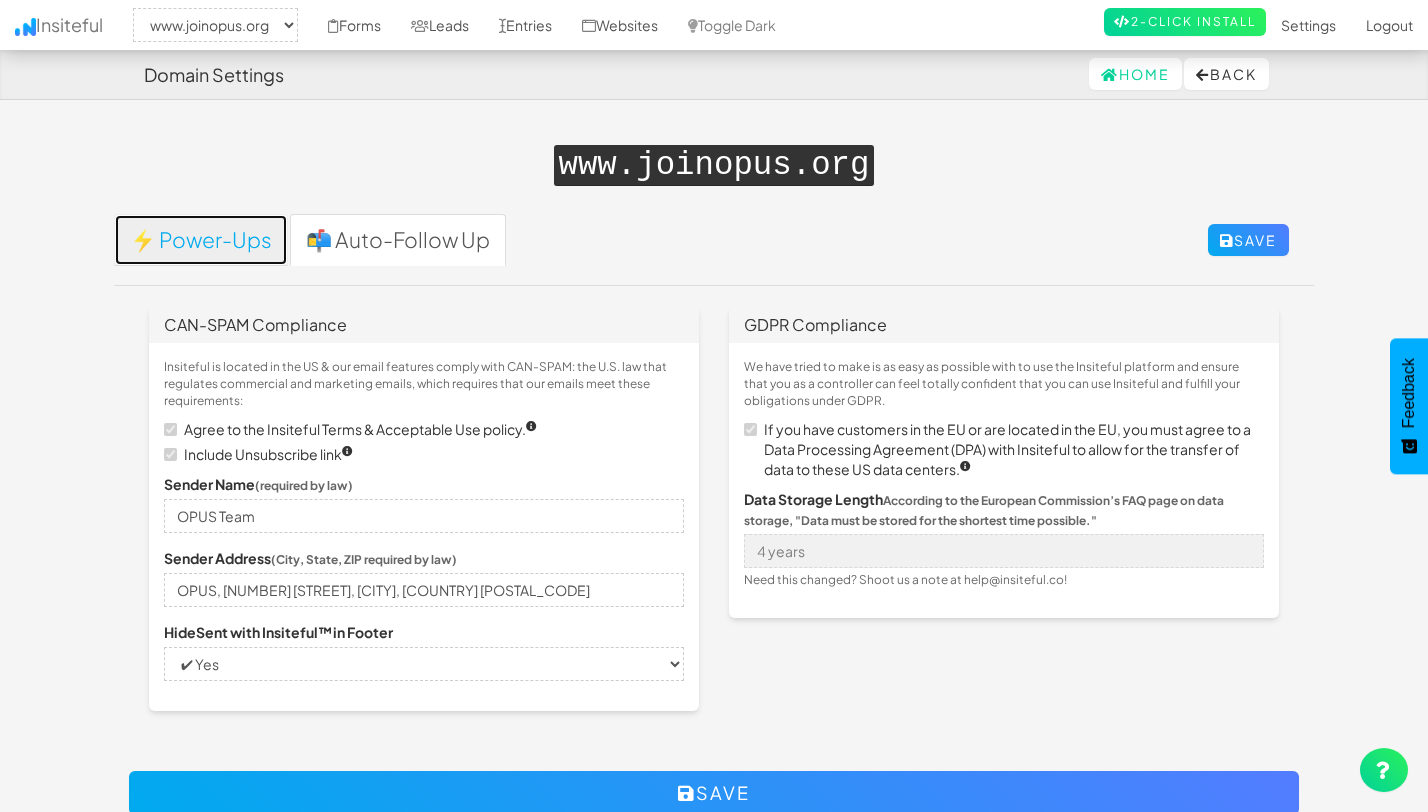 click on "⚡ Power-Ups" at bounding box center [201, 240] 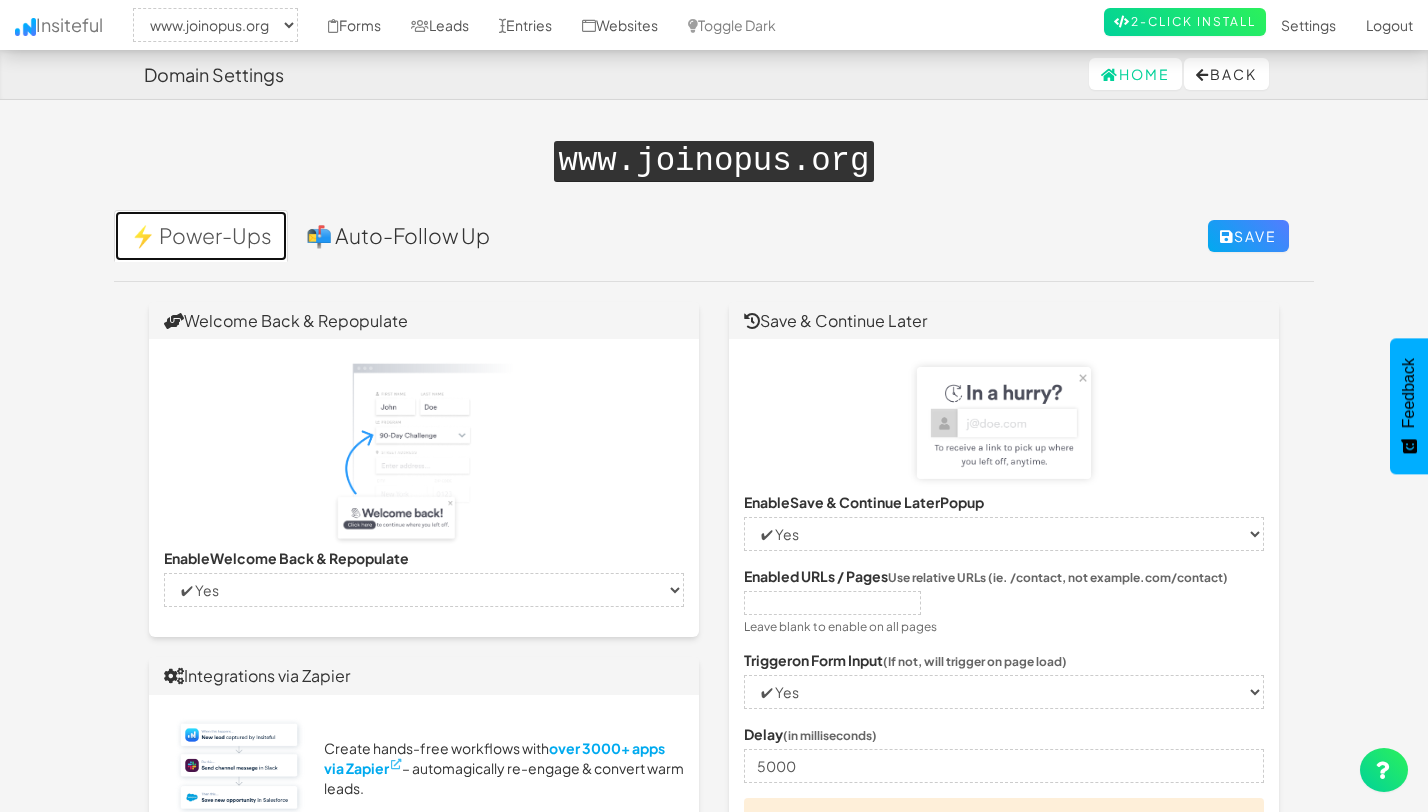 scroll, scrollTop: 0, scrollLeft: 0, axis: both 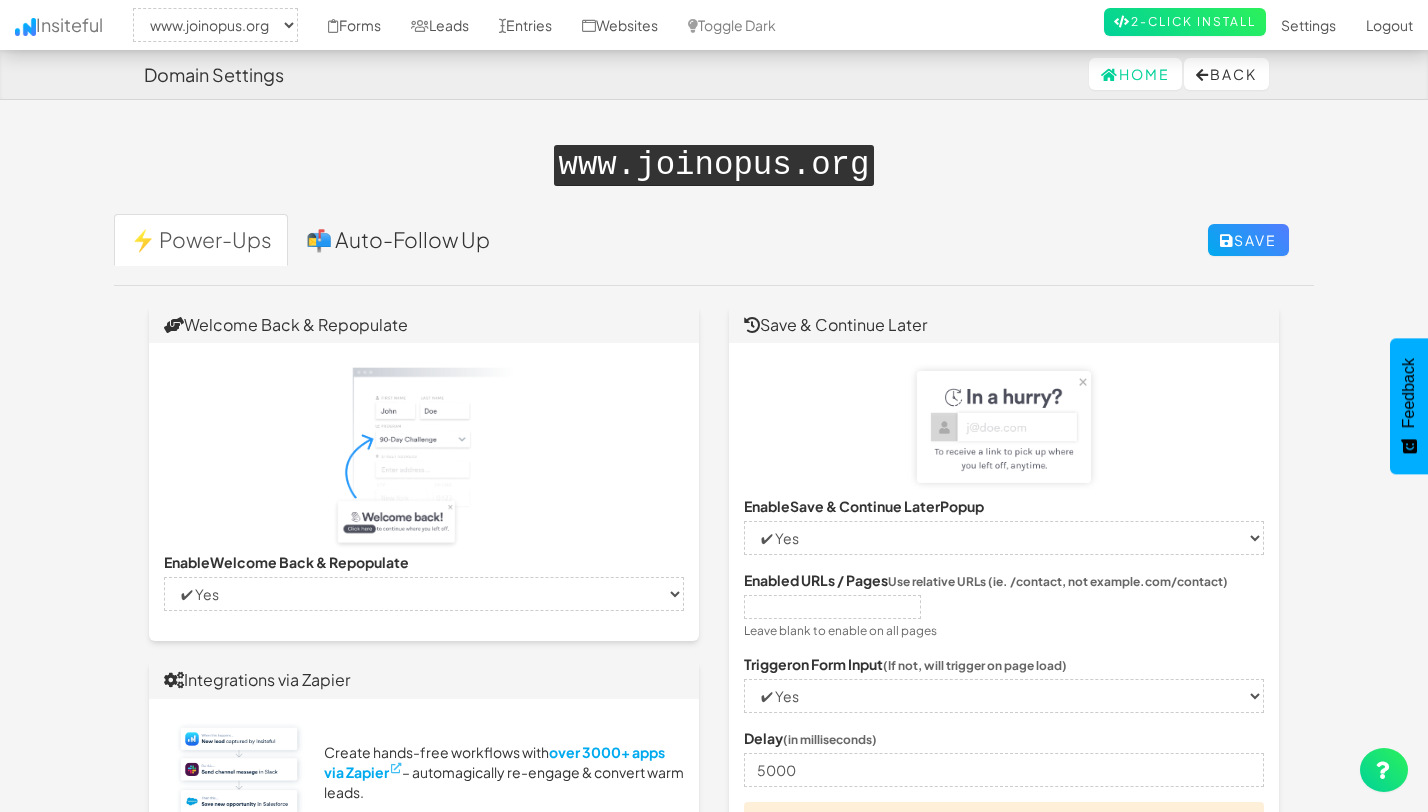 select on "2352" 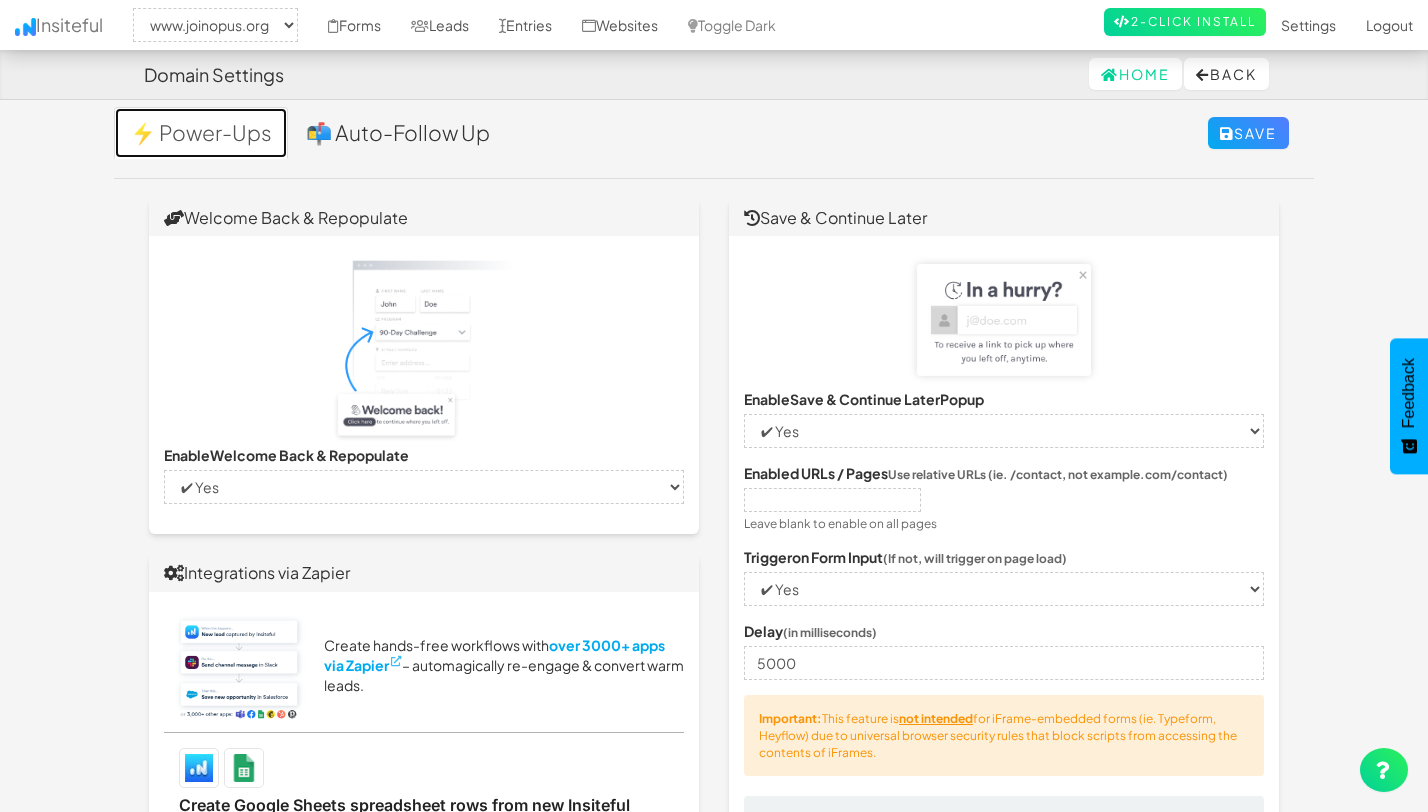 scroll, scrollTop: 118, scrollLeft: 0, axis: vertical 